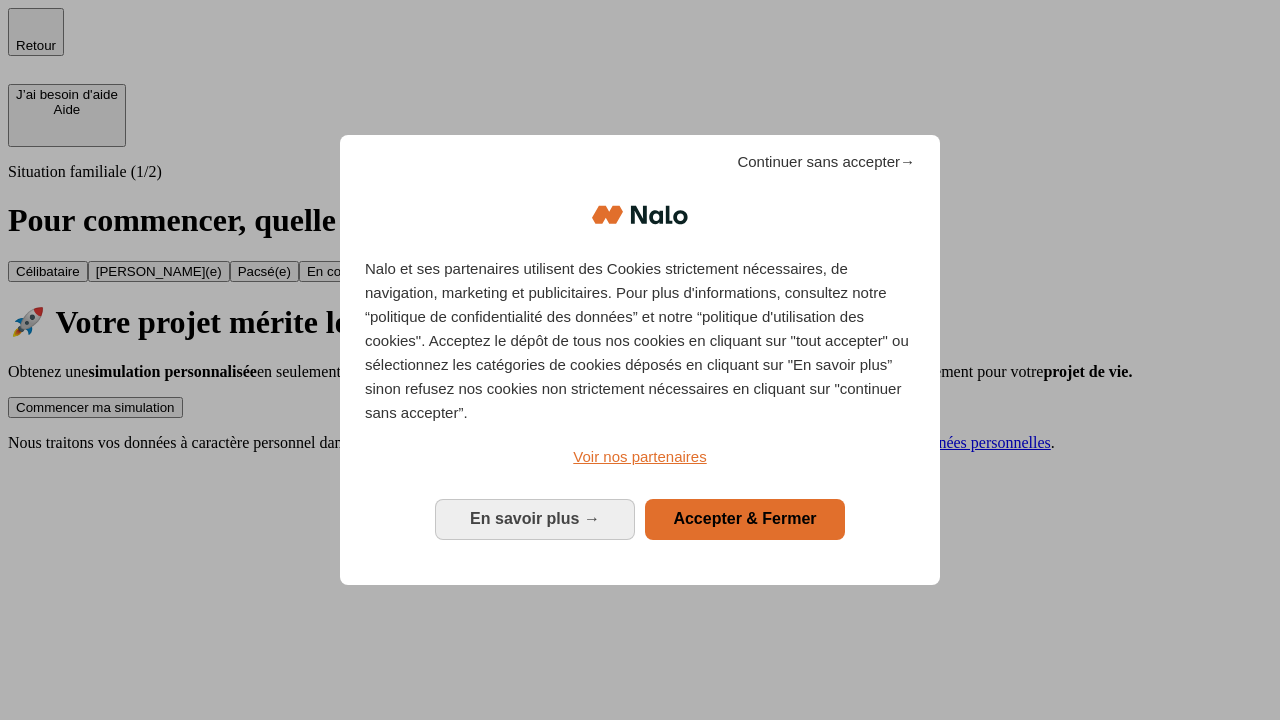 scroll, scrollTop: 0, scrollLeft: 0, axis: both 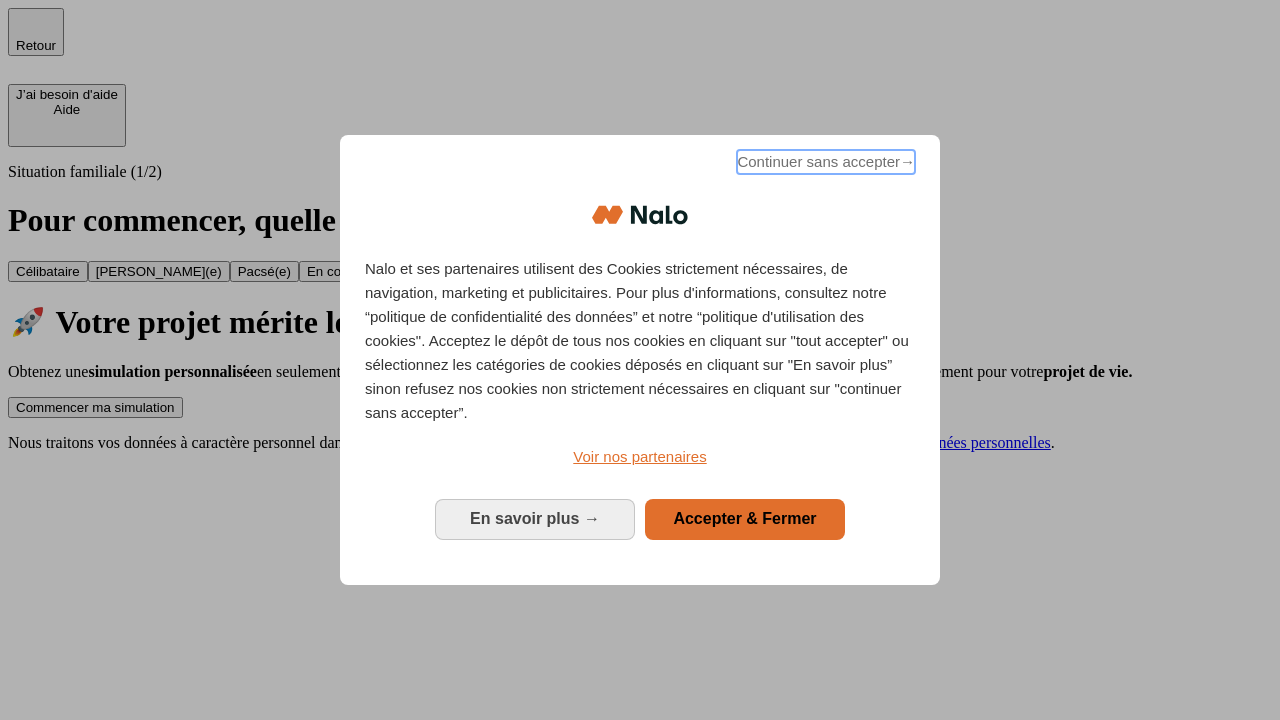 click on "Continuer sans accepter  →" at bounding box center (826, 162) 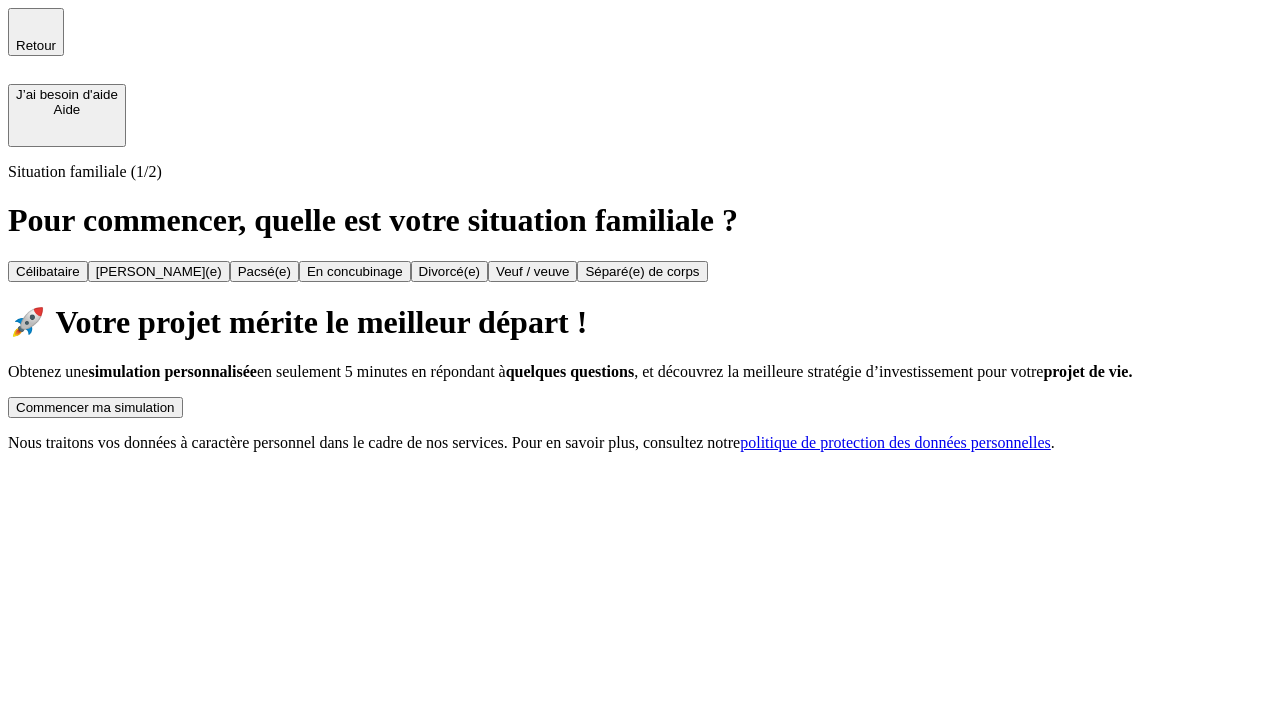 click on "Commencer ma simulation" at bounding box center [95, 407] 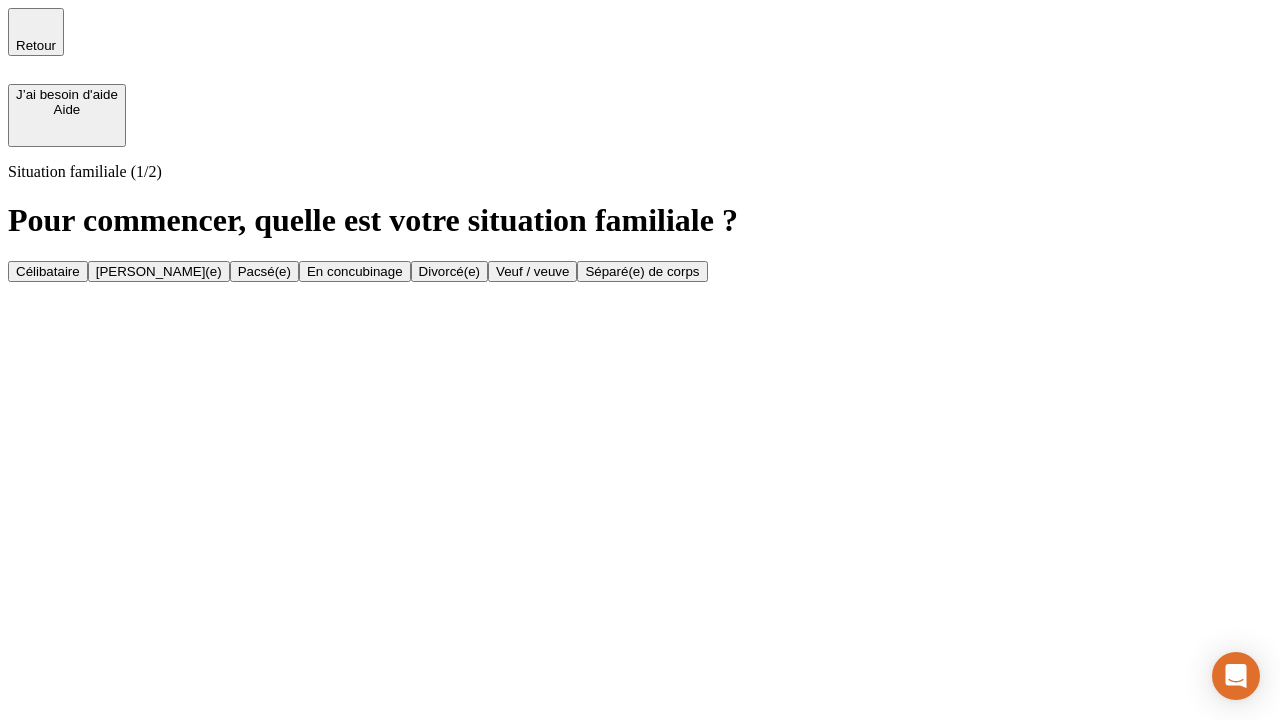 click on "En concubinage" at bounding box center (355, 271) 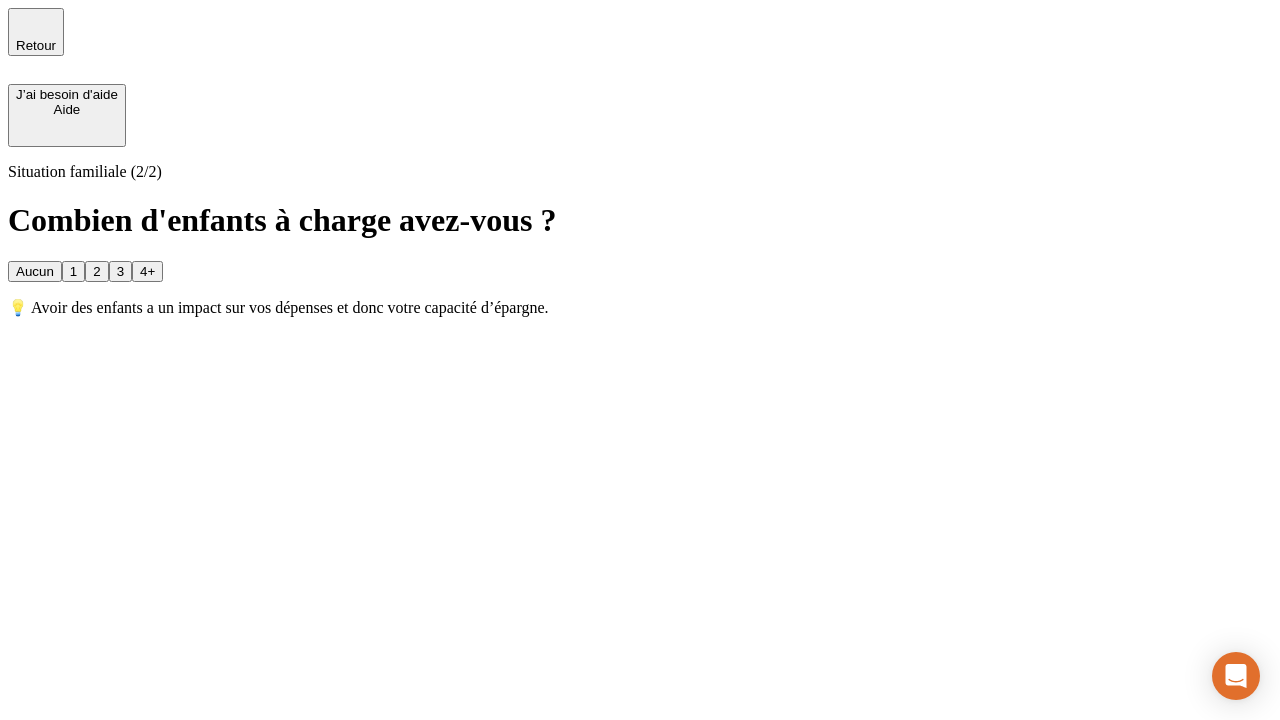 click on "2" at bounding box center (96, 271) 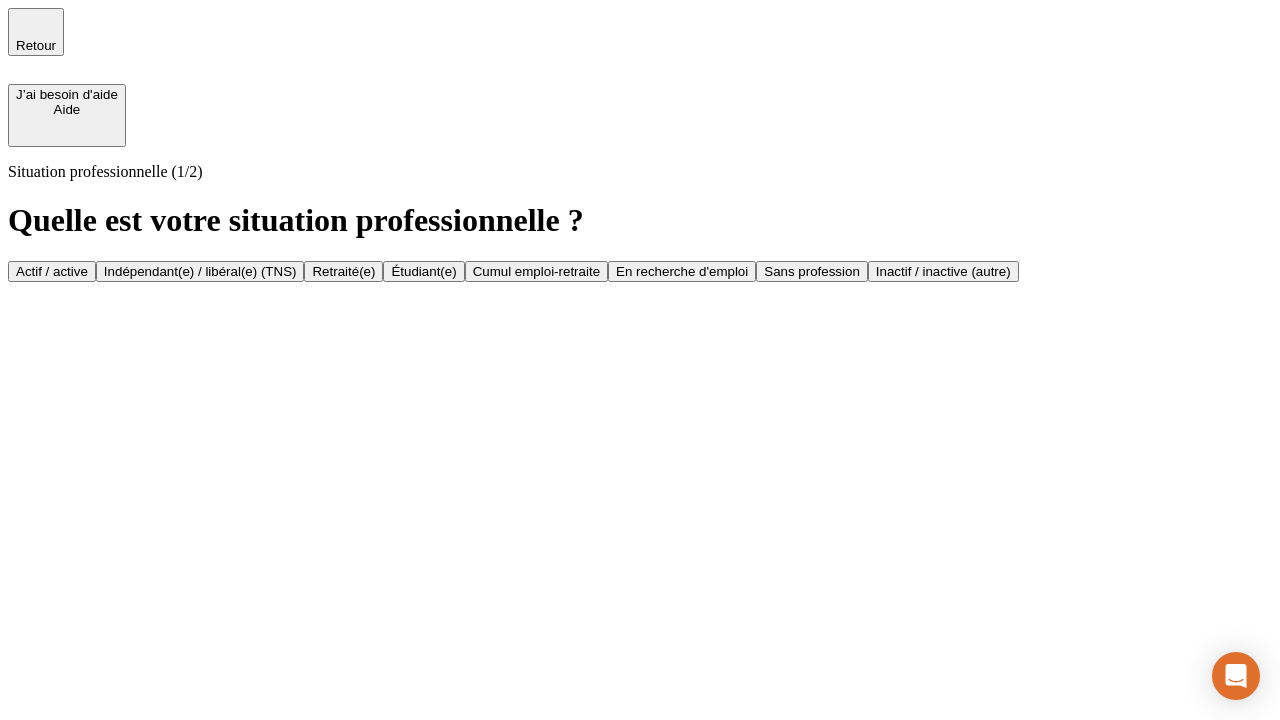 click on "Indépendant(e) / libéral(e) (TNS)" at bounding box center [200, 271] 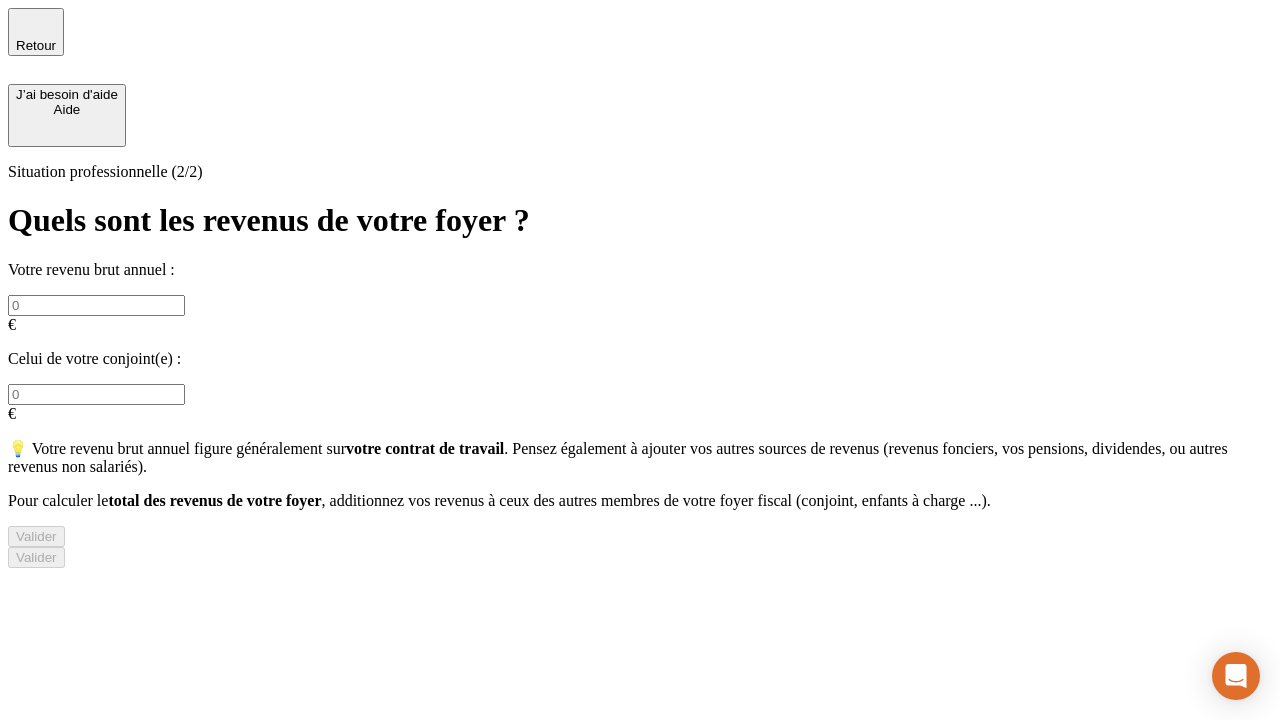 click at bounding box center [96, 305] 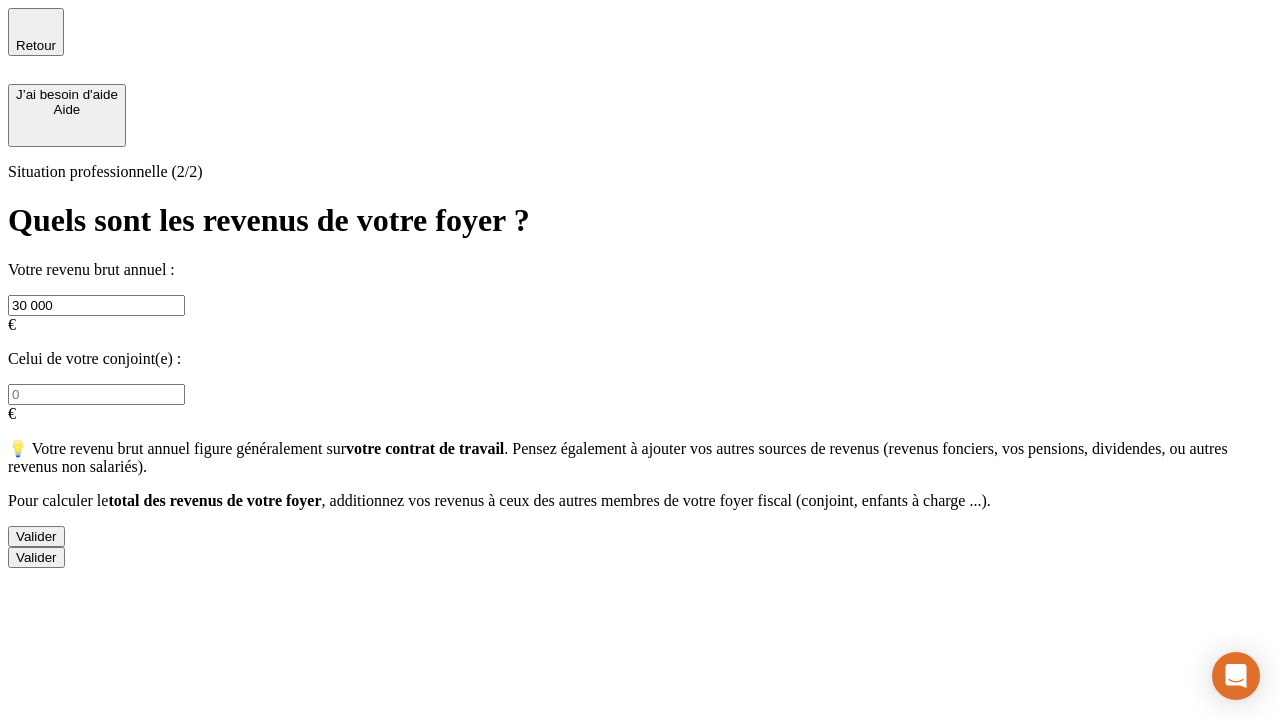click on "Valider" at bounding box center (36, 536) 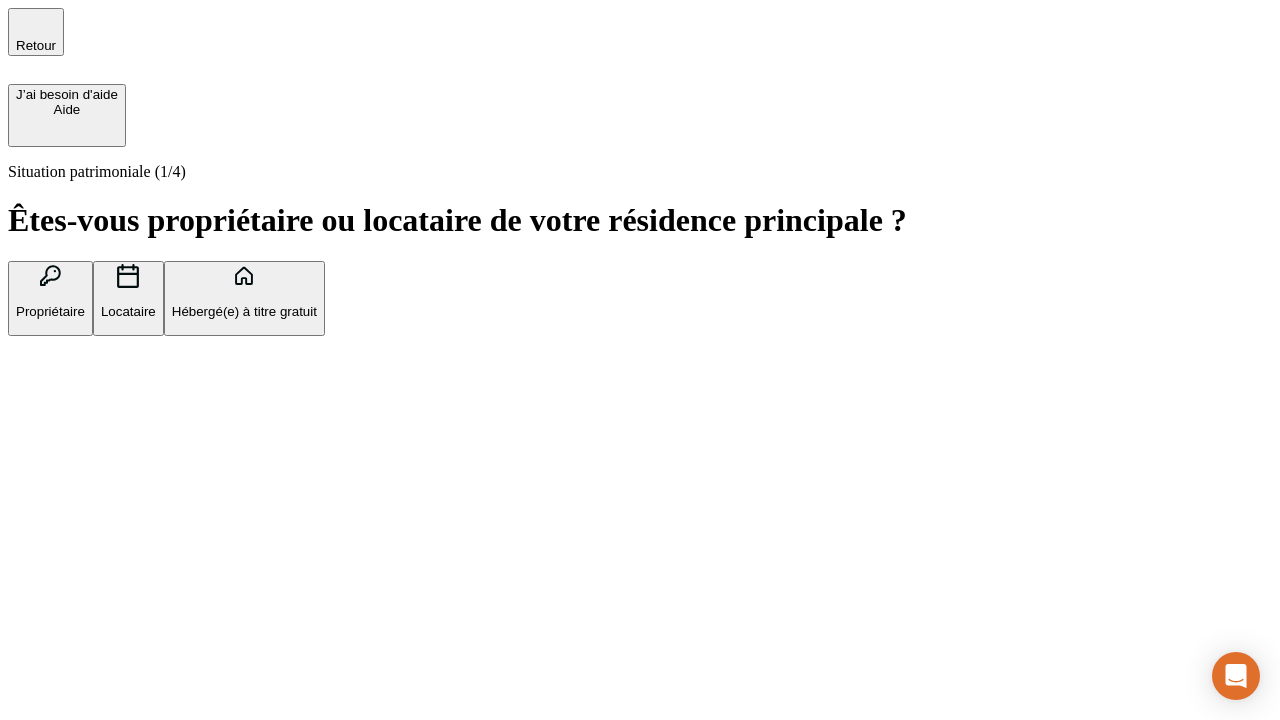 click on "Locataire" at bounding box center [128, 311] 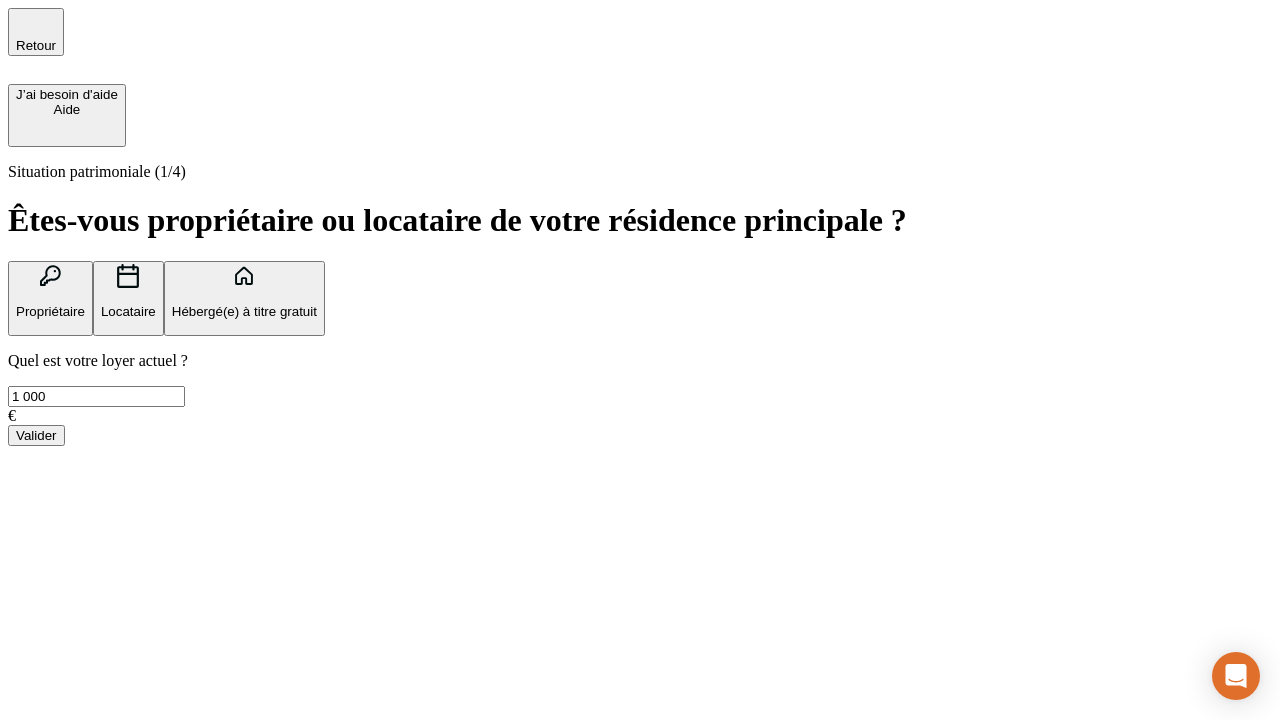 type on "1 000" 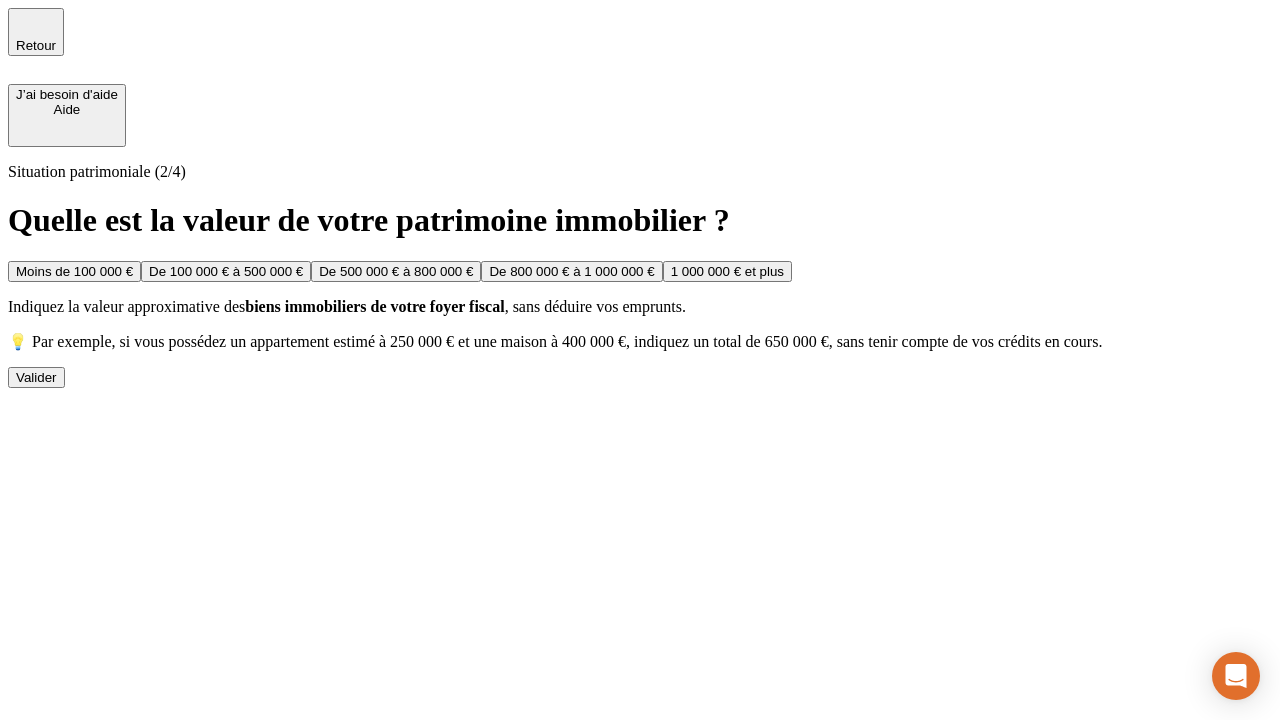 click on "Moins de 100 000 €" at bounding box center [74, 271] 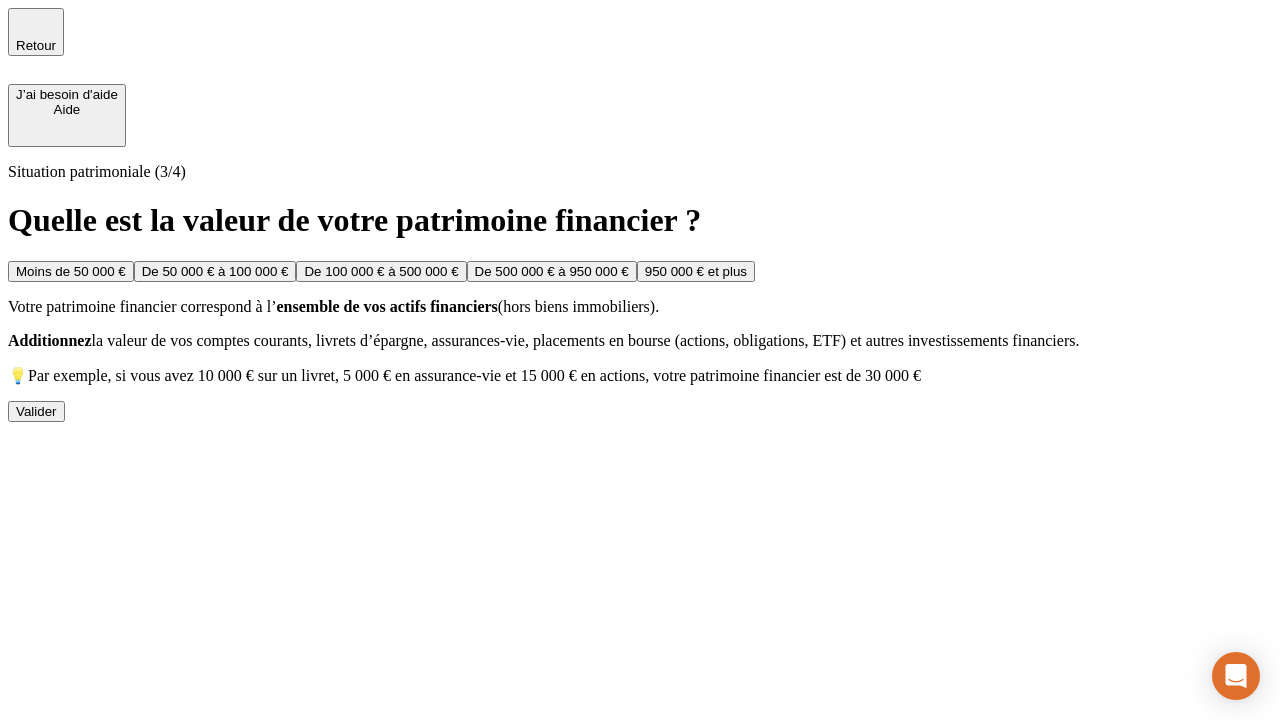click on "Moins de 50 000 €" at bounding box center [71, 271] 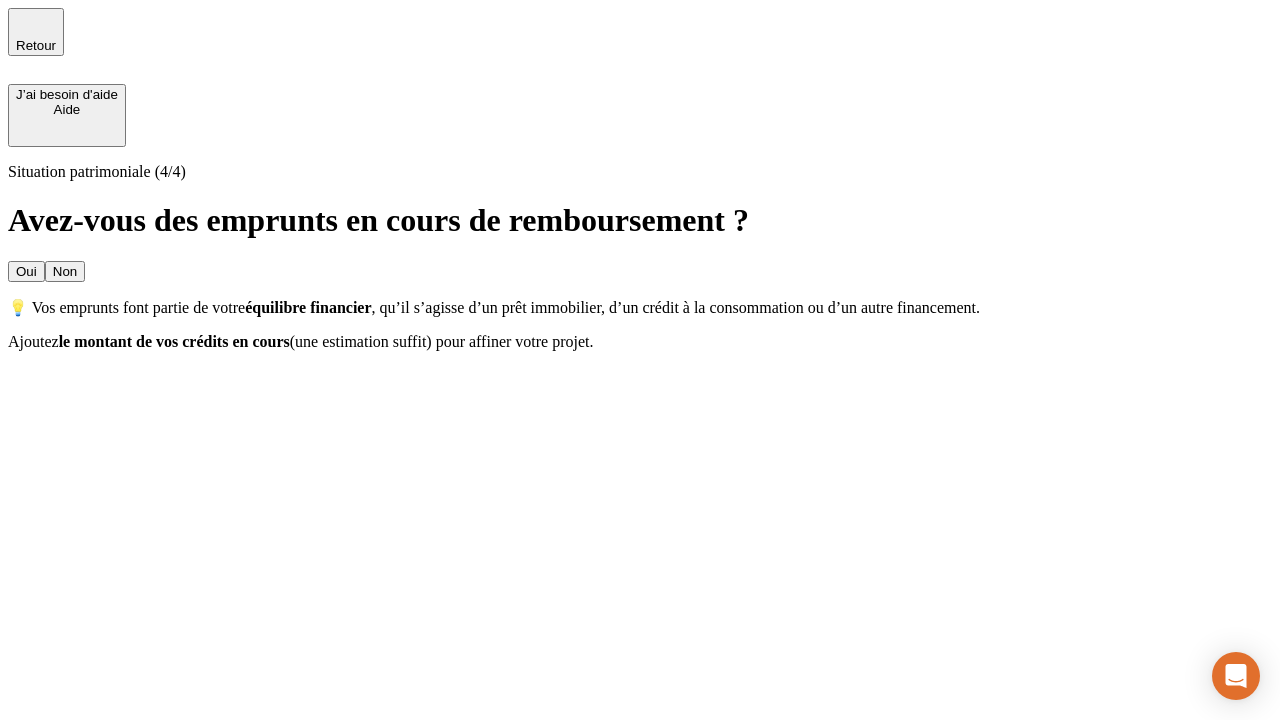 click on "Non" at bounding box center (65, 271) 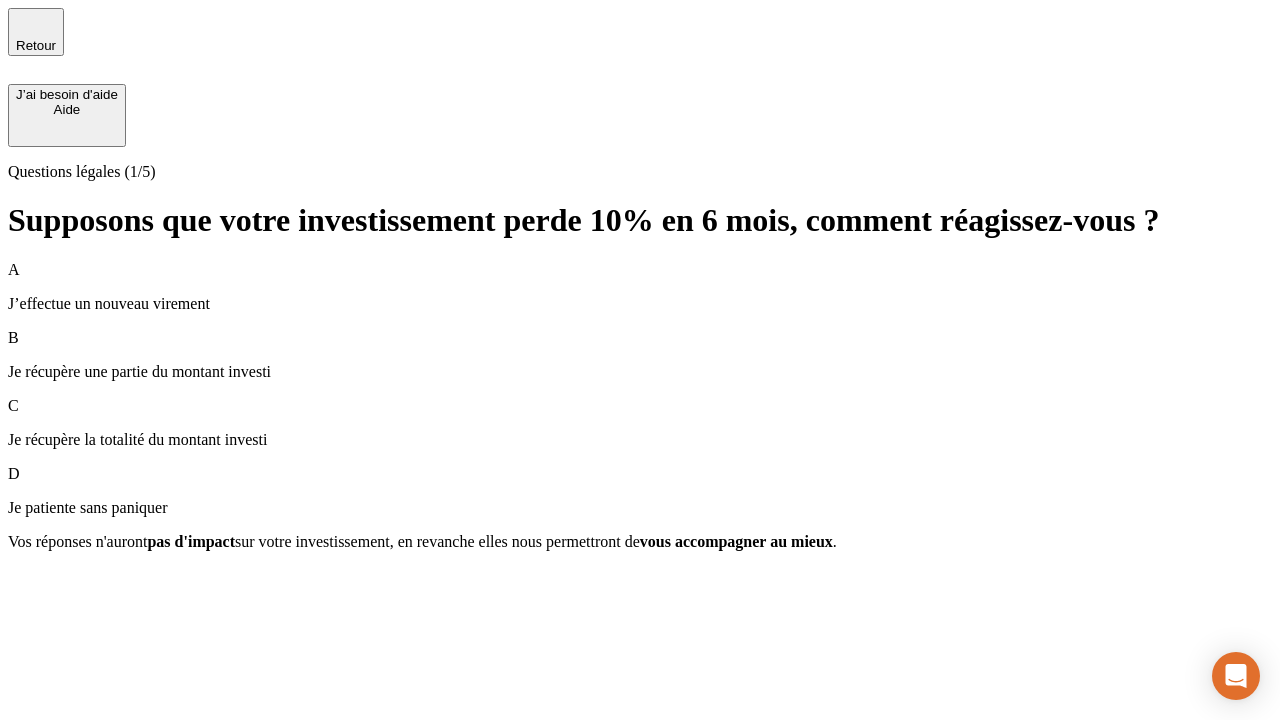 click on "A J’effectue un nouveau virement" at bounding box center [640, 287] 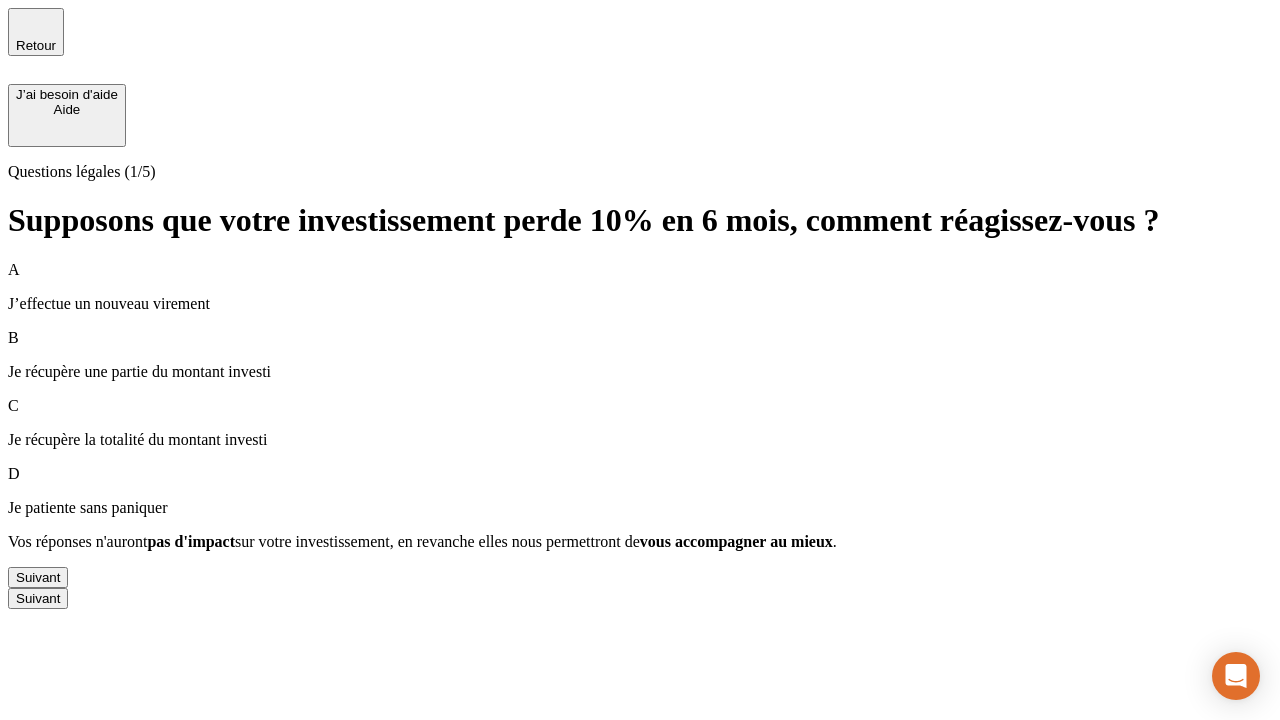 click on "Suivant" at bounding box center (38, 577) 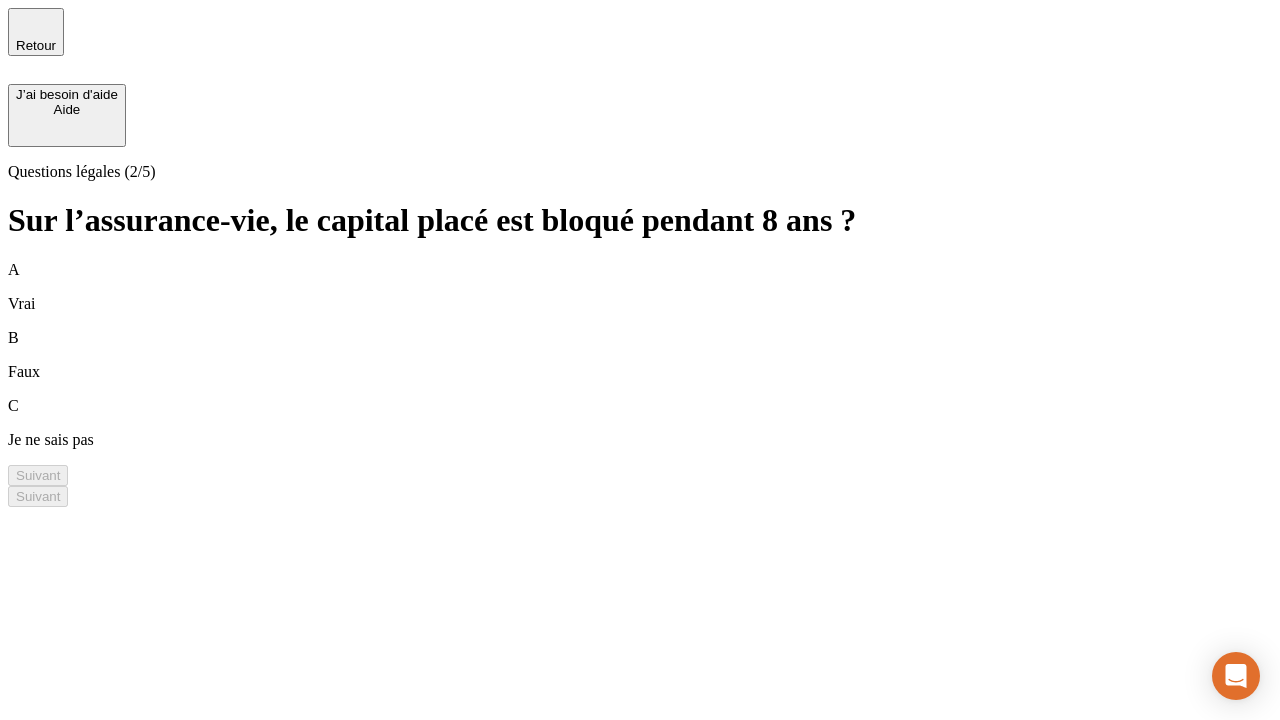 click on "A Vrai" at bounding box center (640, 287) 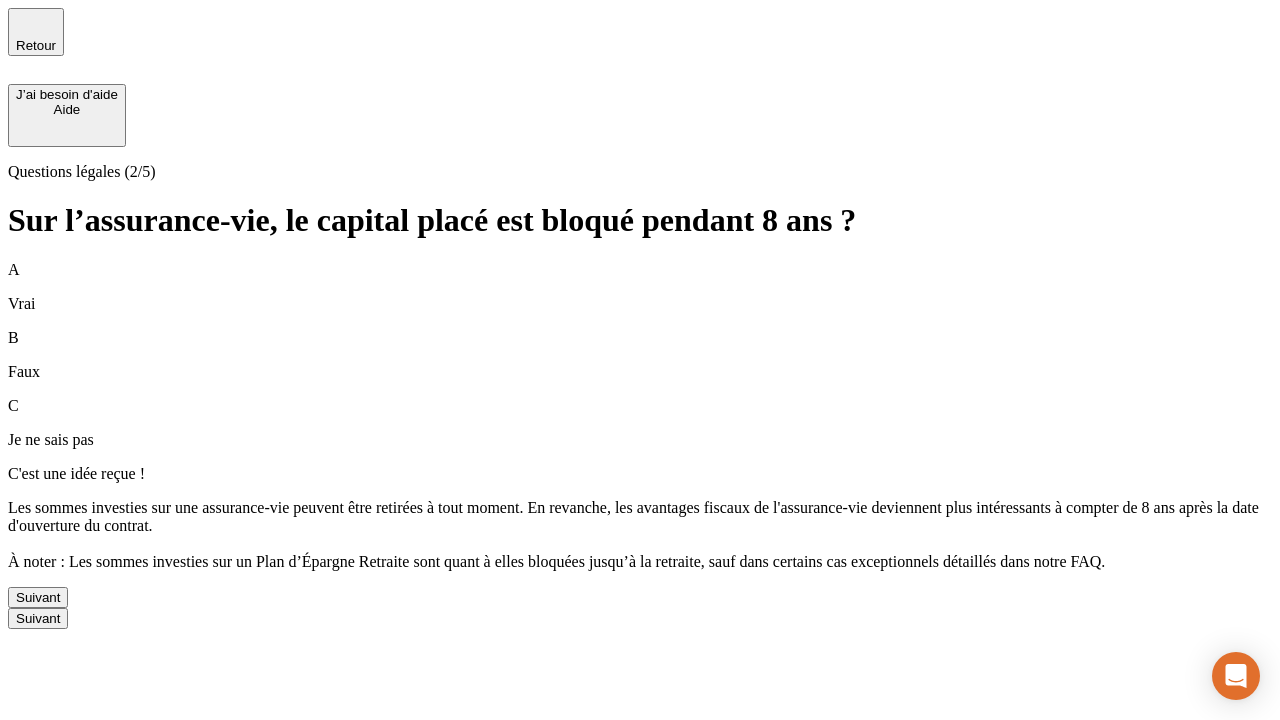 click on "Suivant" at bounding box center (38, 597) 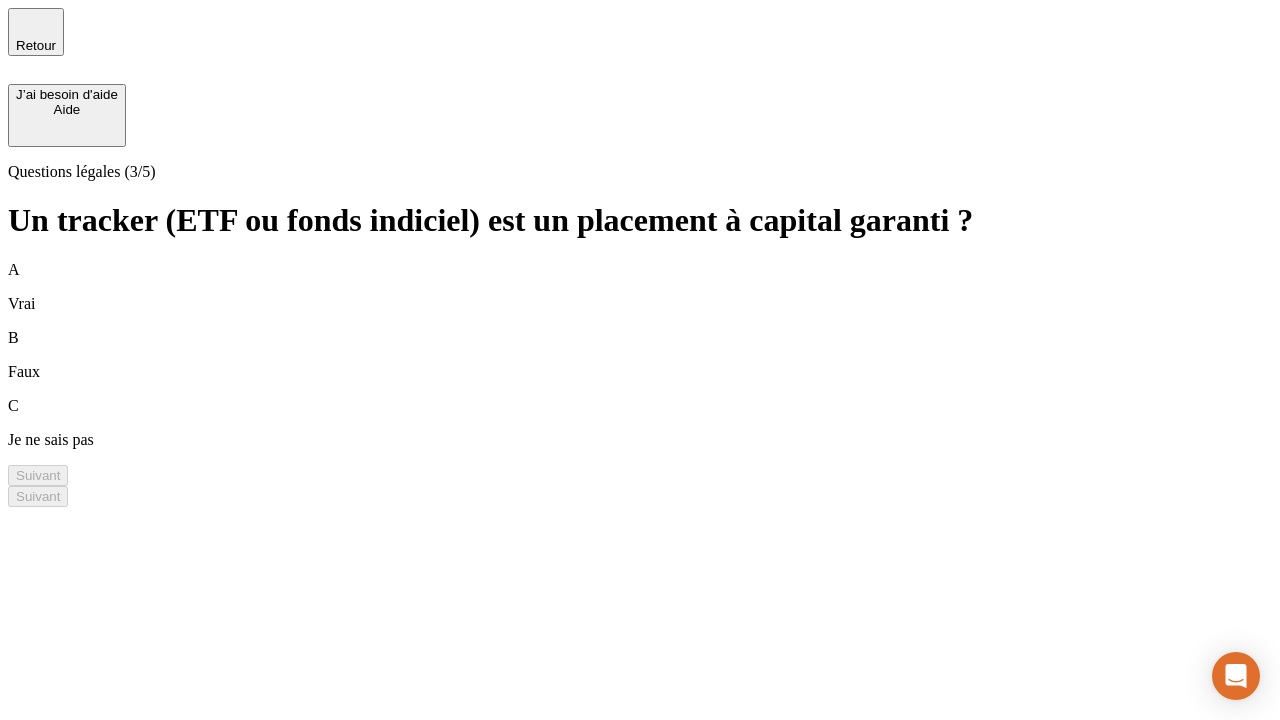 click on "A Vrai" at bounding box center (640, 287) 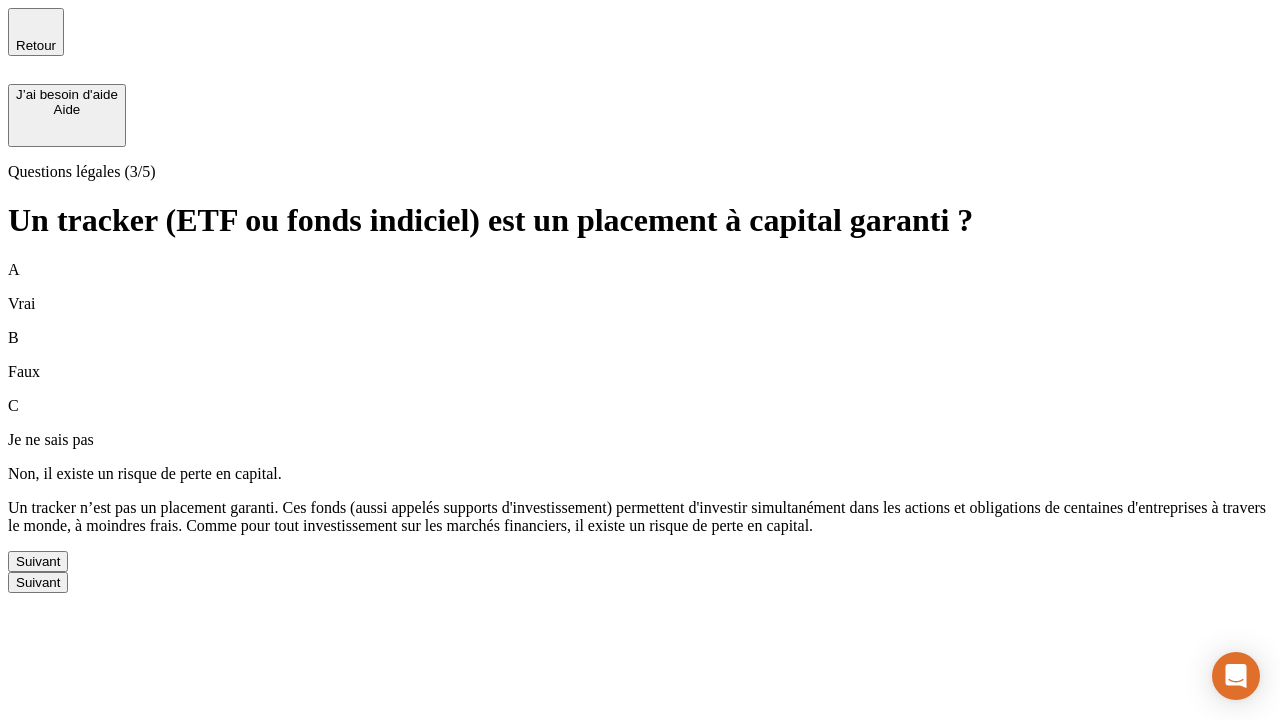 click on "Suivant" at bounding box center [38, 561] 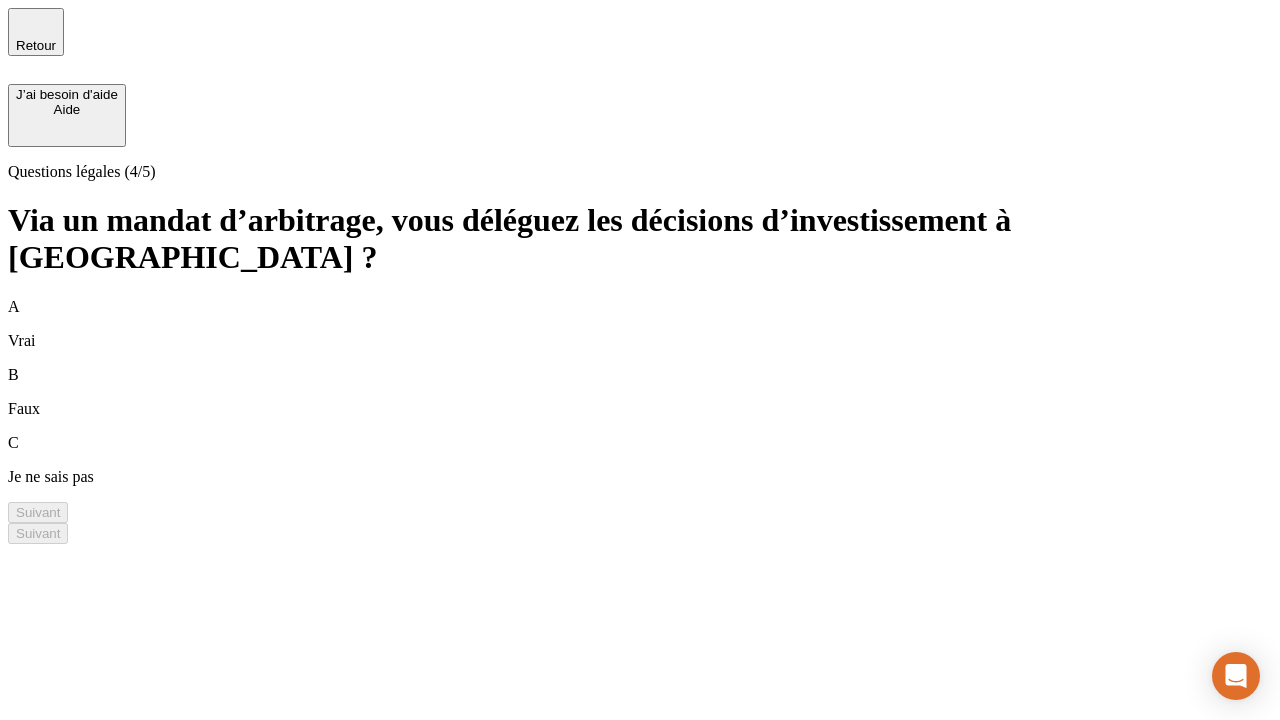 click on "A Vrai" at bounding box center (640, 324) 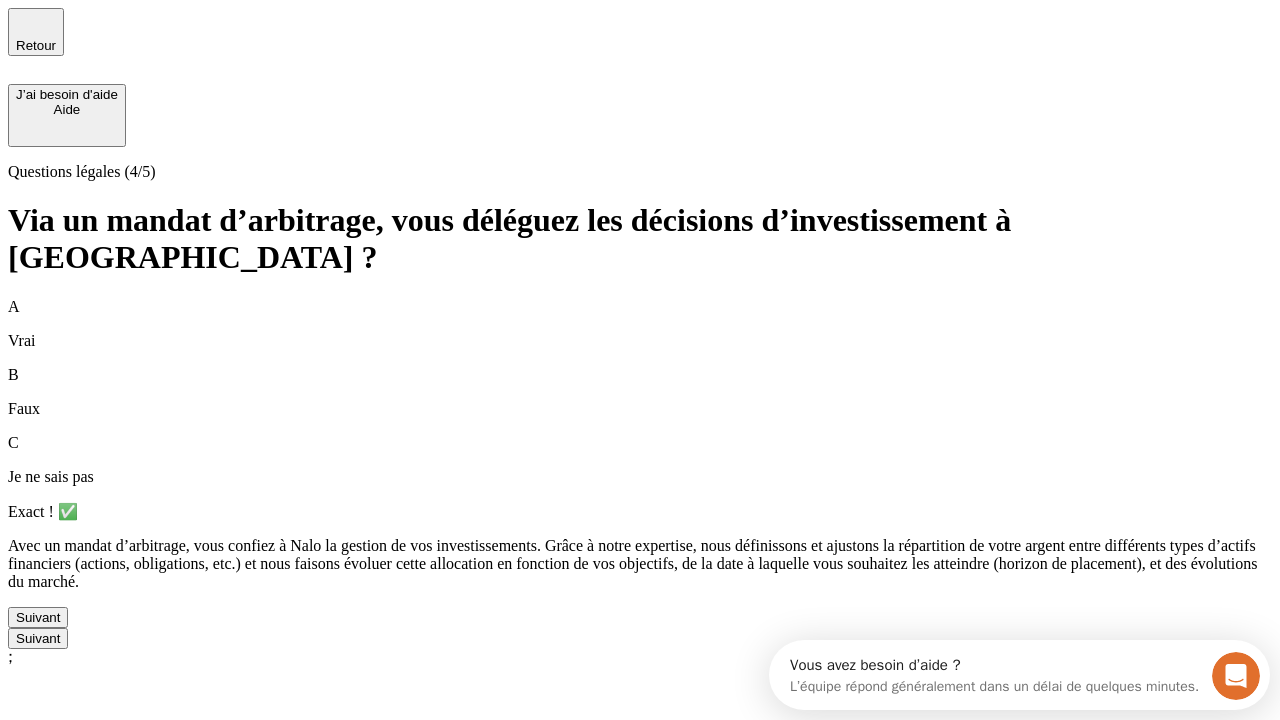 click on "Suivant" at bounding box center [38, 617] 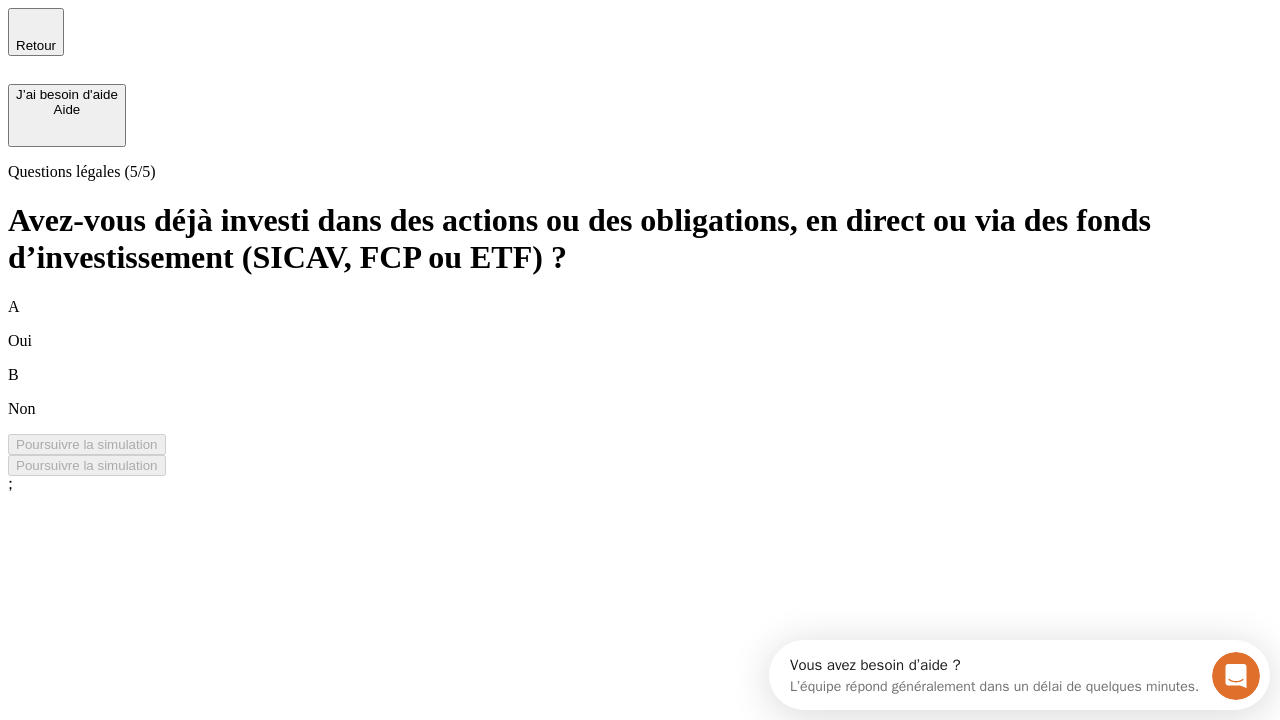 click on "B Non" at bounding box center (640, 392) 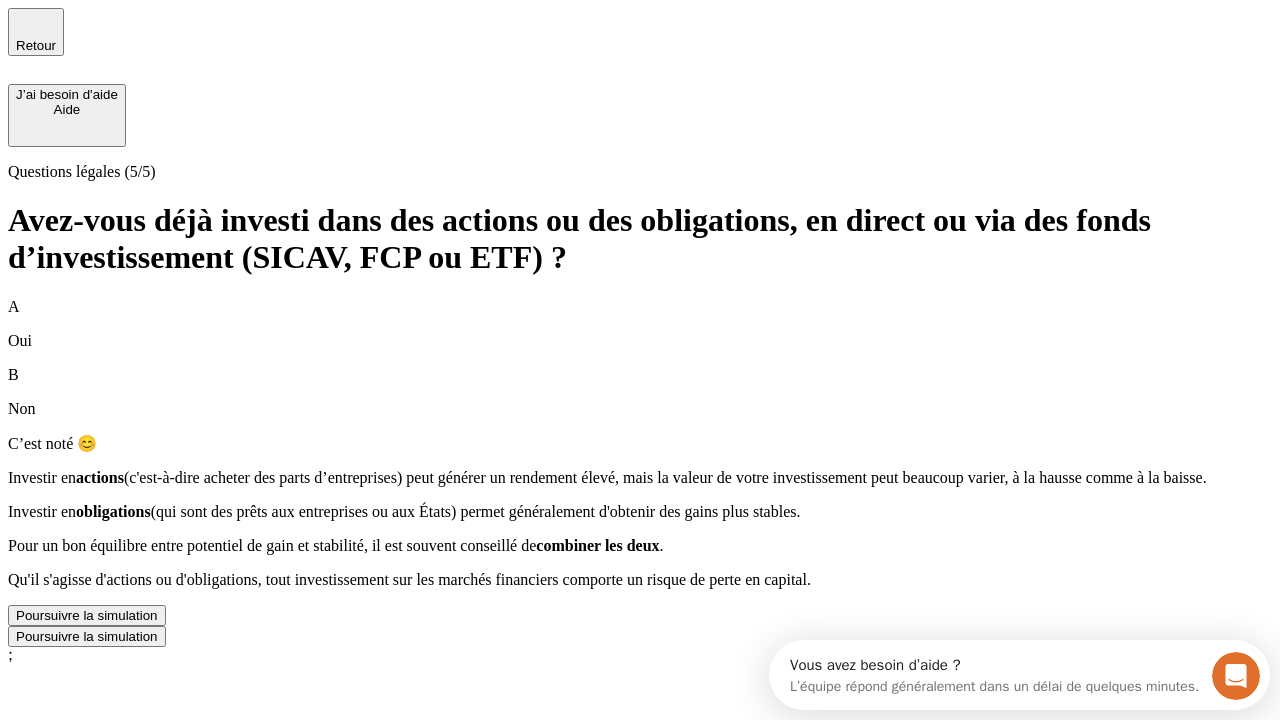 click on "Poursuivre la simulation" at bounding box center (87, 615) 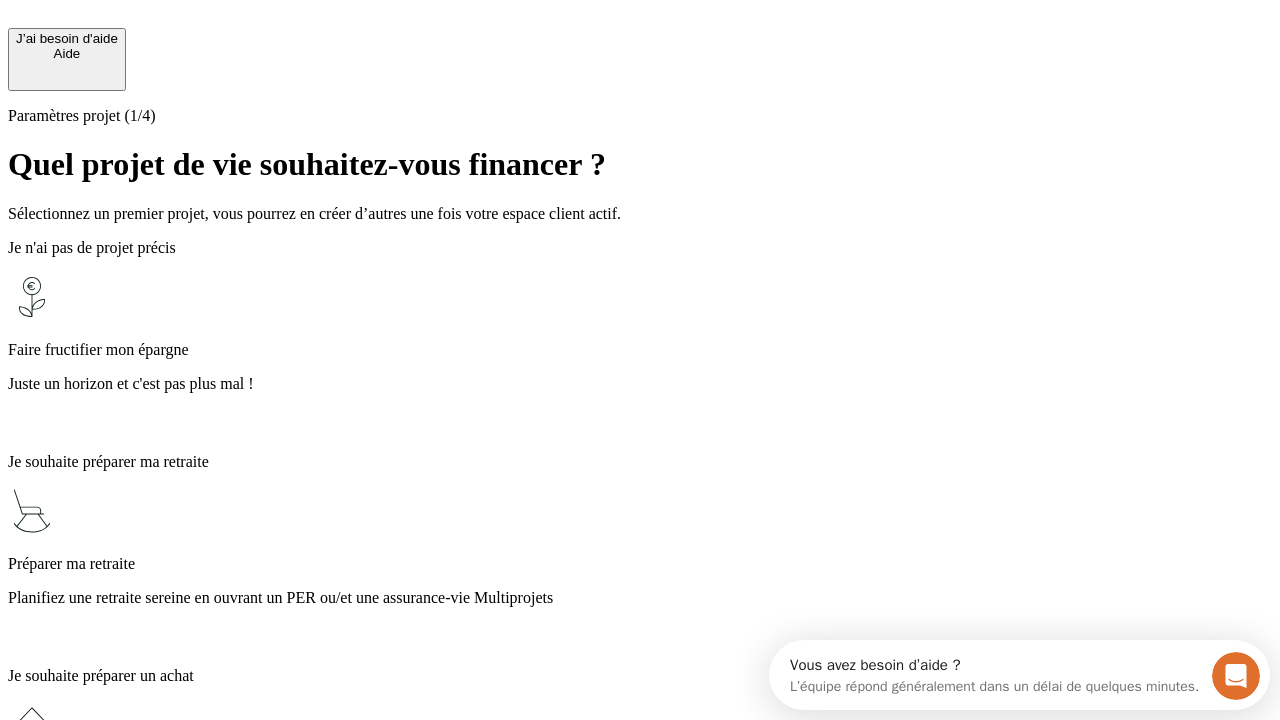 click on "Planifiez une retraite sereine en ouvrant un PER ou/et une assurance-vie Multiprojets" at bounding box center (640, 598) 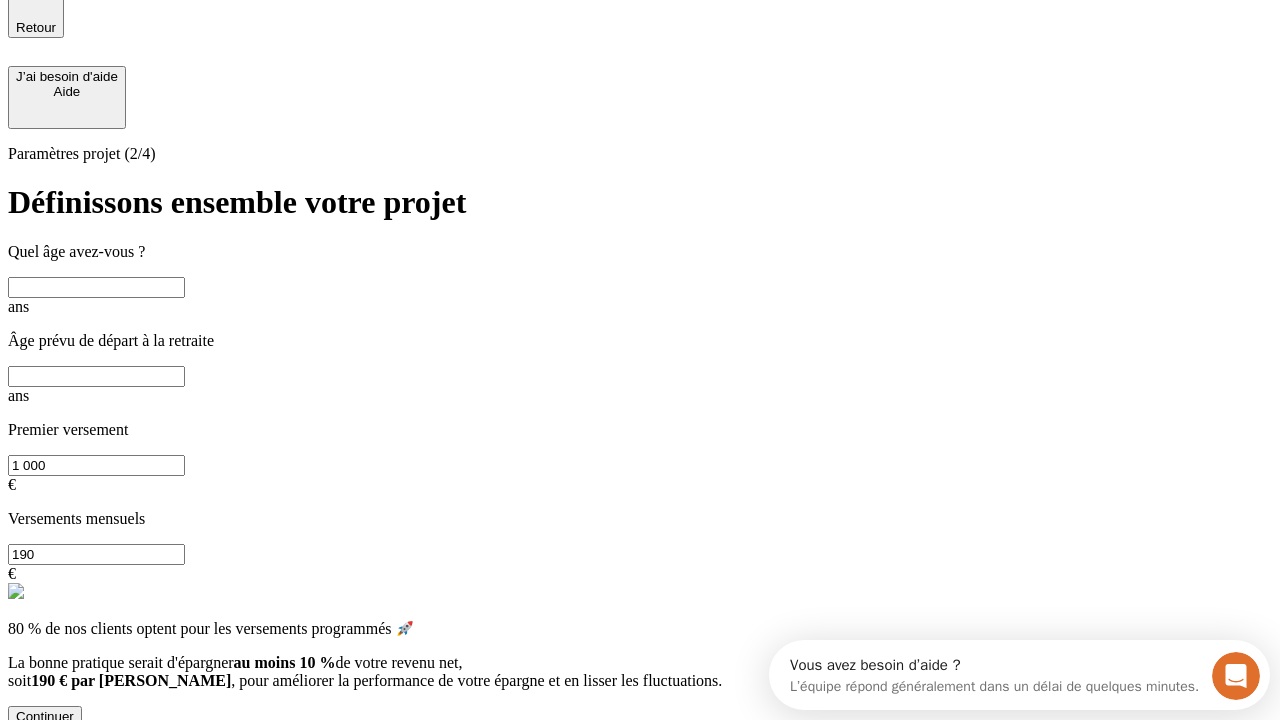 click at bounding box center [96, 287] 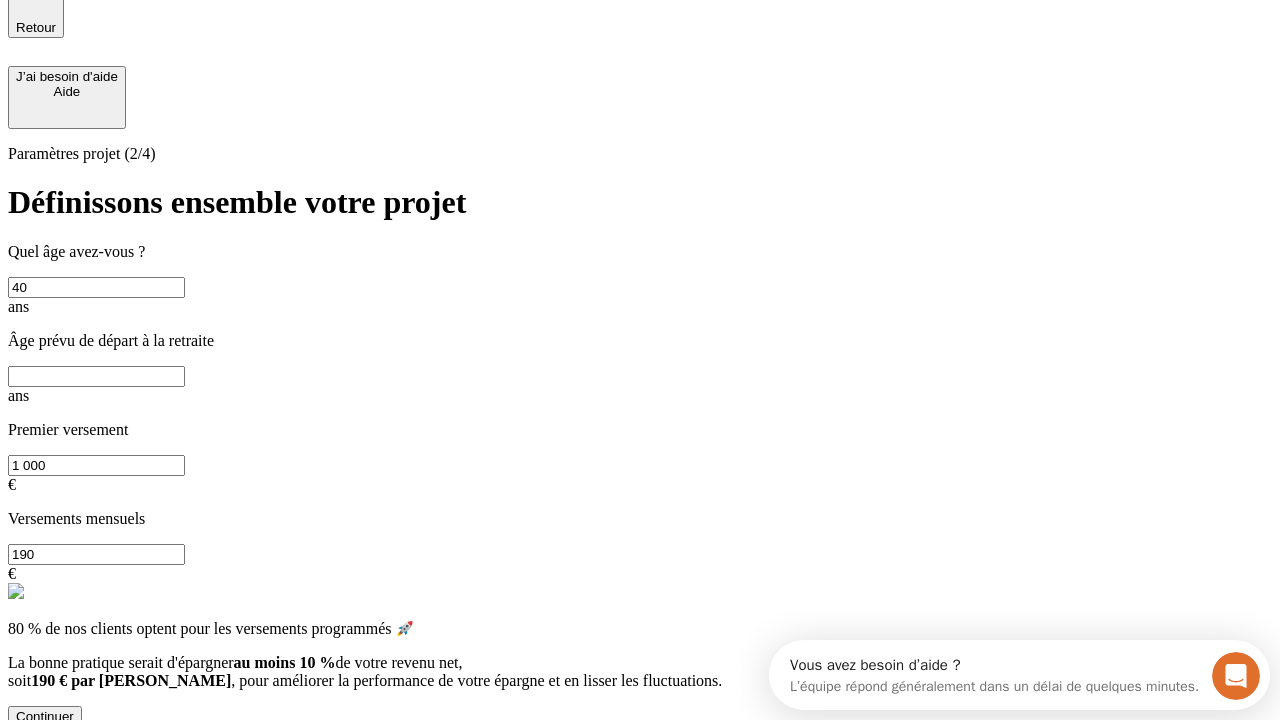 type on "40" 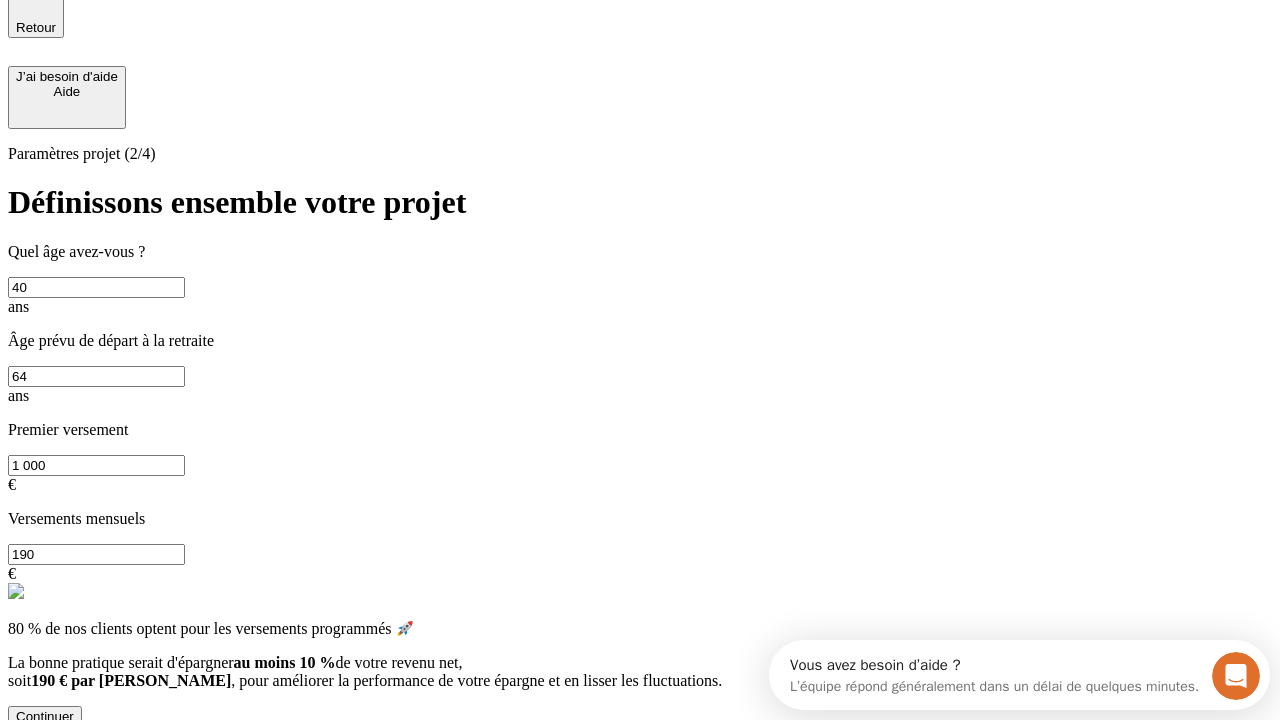 type on "64" 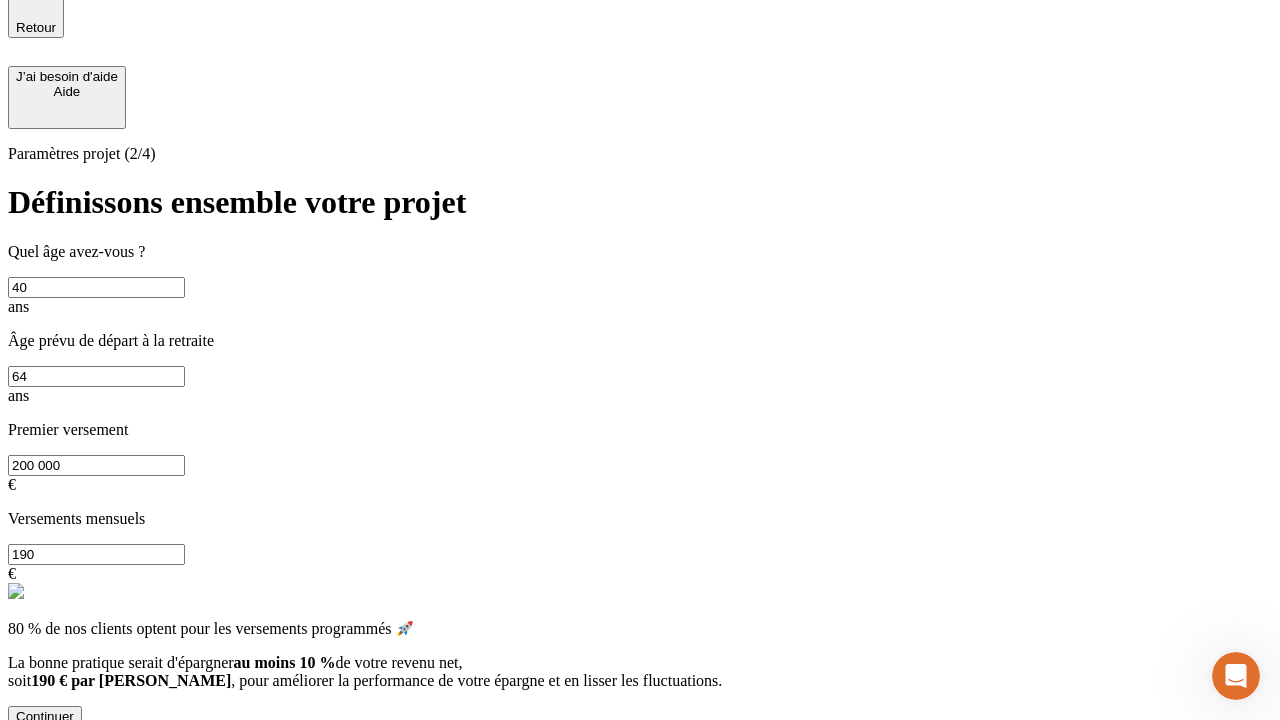 type on "200 000" 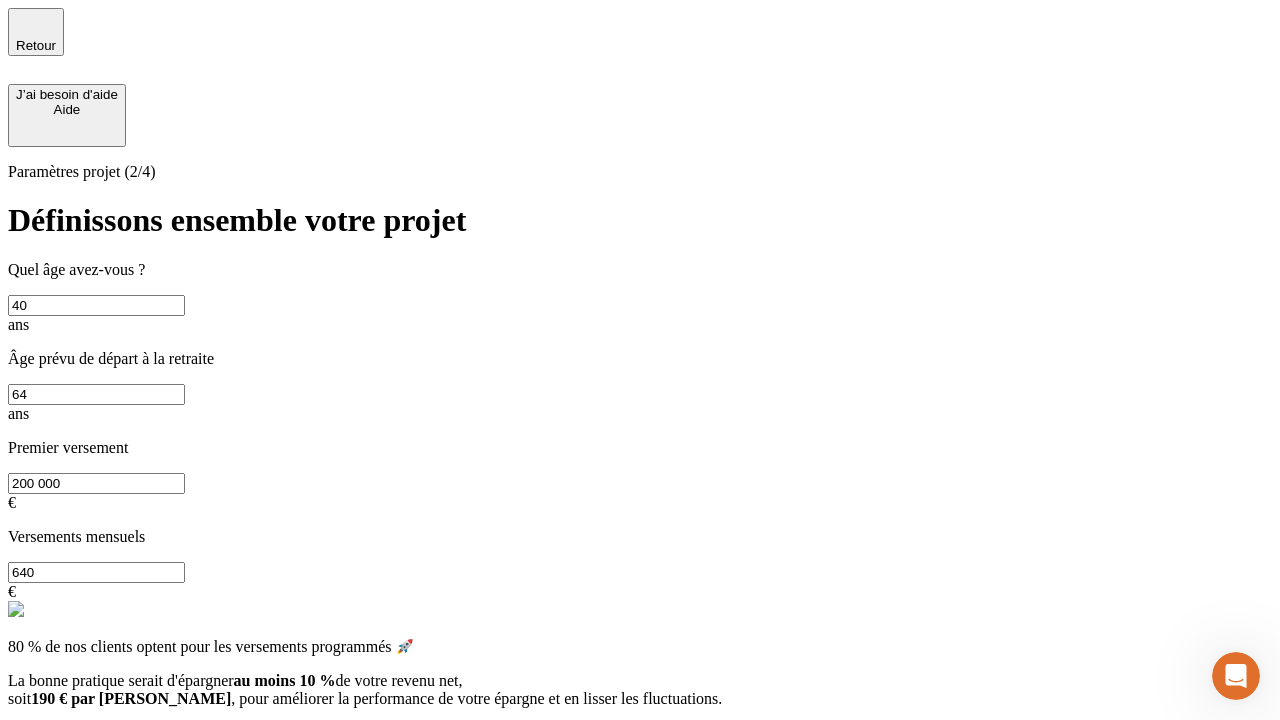 type on "640" 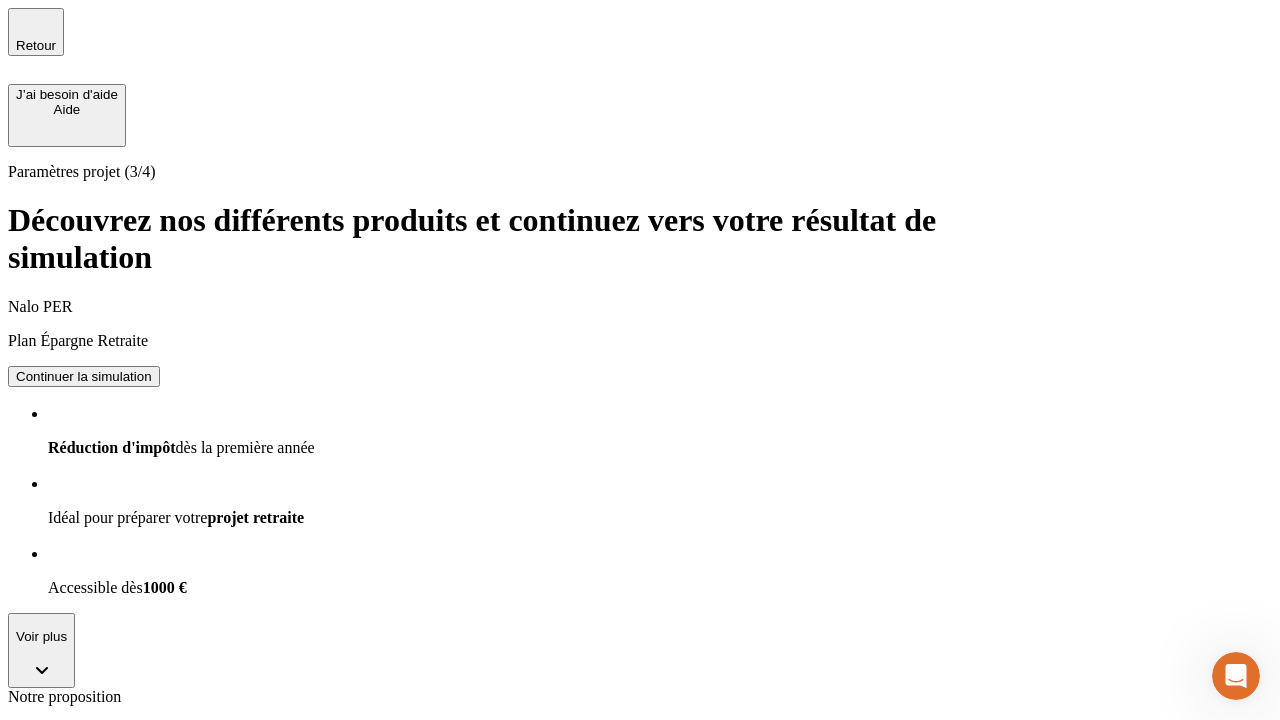 click on "Continuer la simulation" at bounding box center [84, 376] 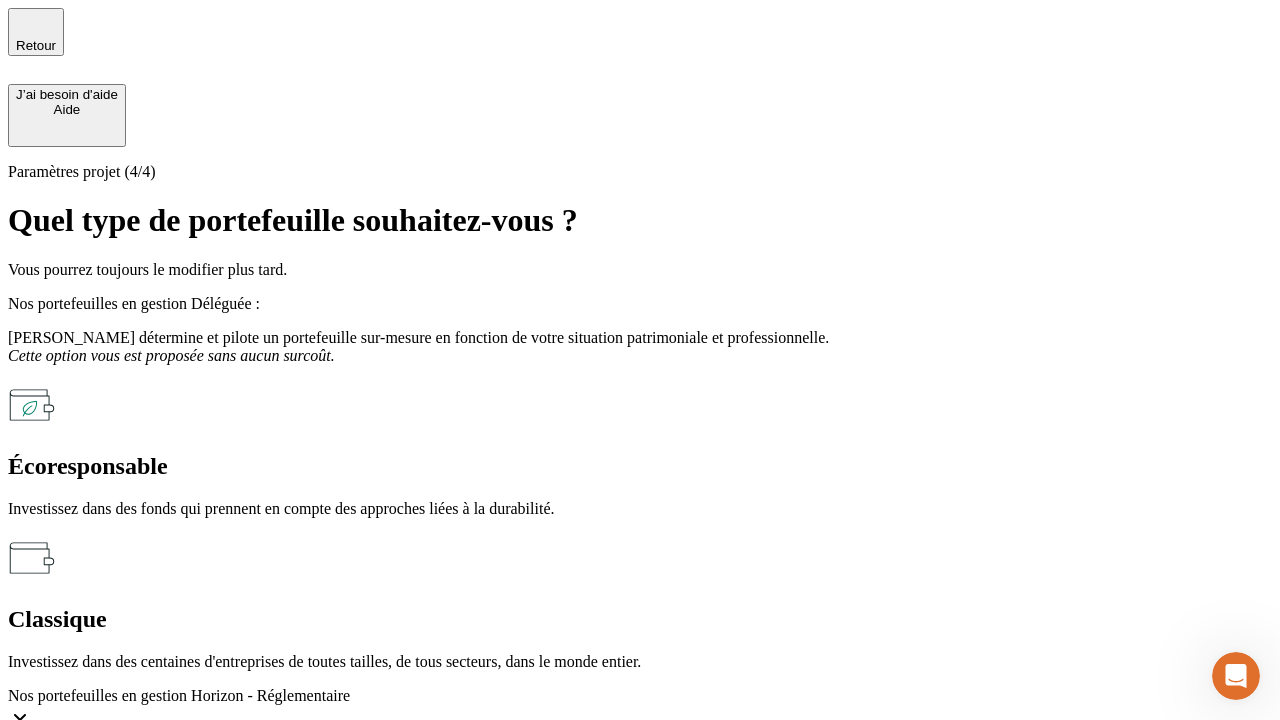 click on "Classique" at bounding box center [640, 619] 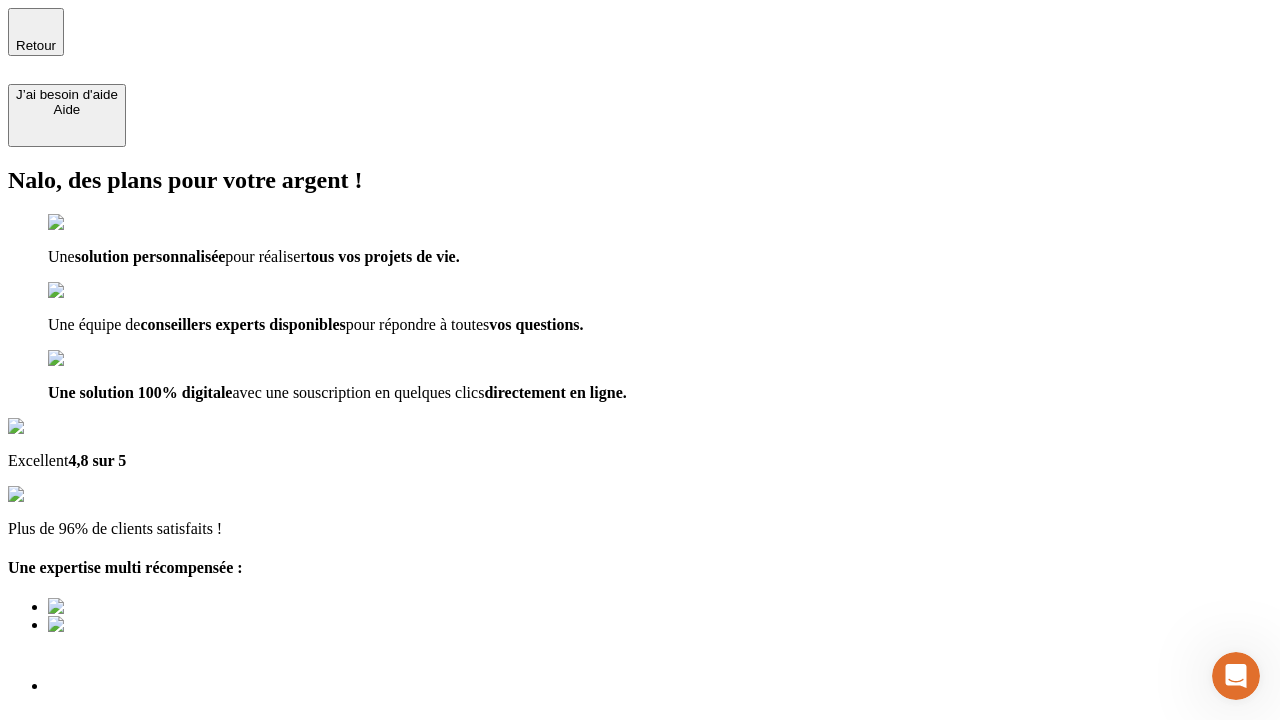 click at bounding box center (640, 830) 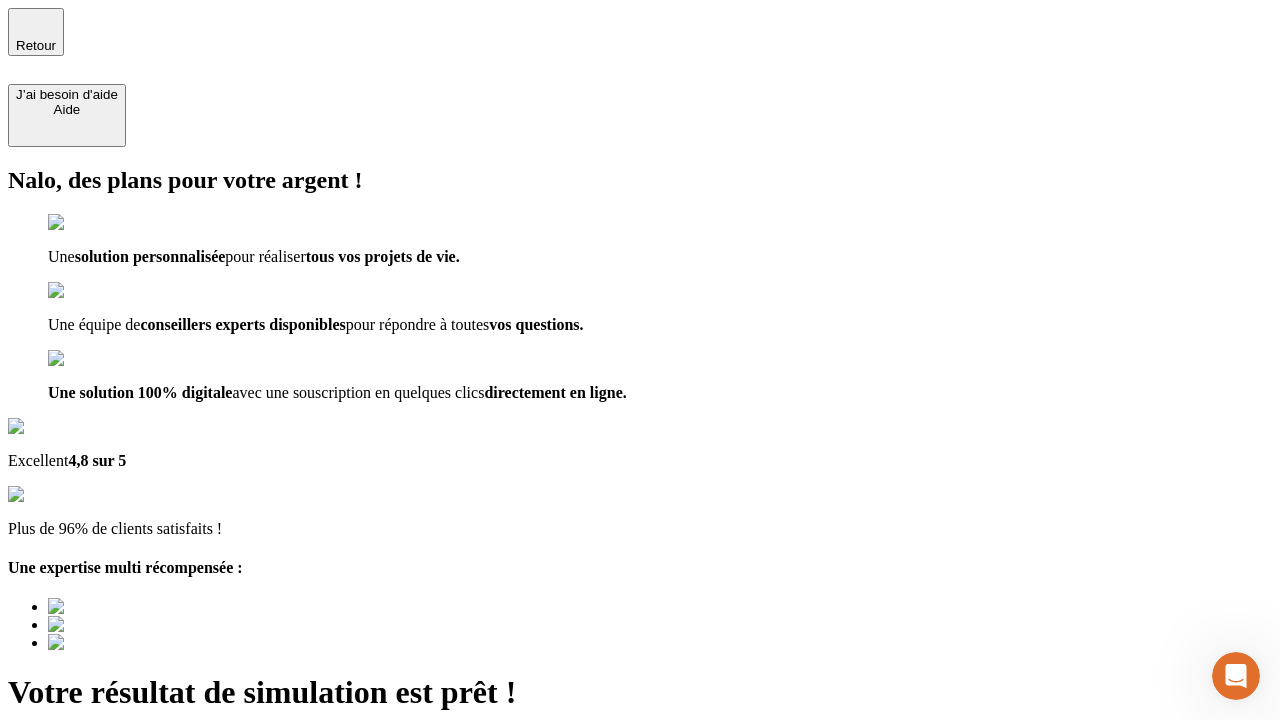 click on "Découvrir ma simulation" at bounding box center (87, 847) 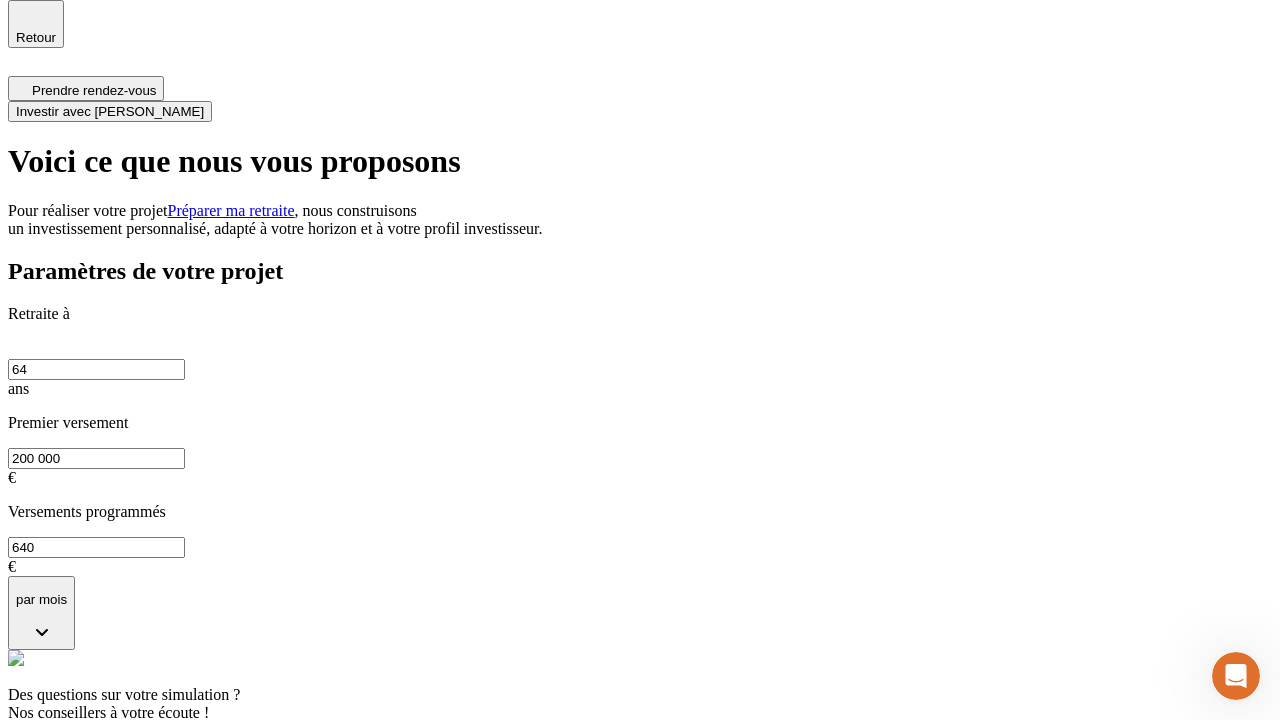 click on "Investir avec [PERSON_NAME]" at bounding box center (110, 111) 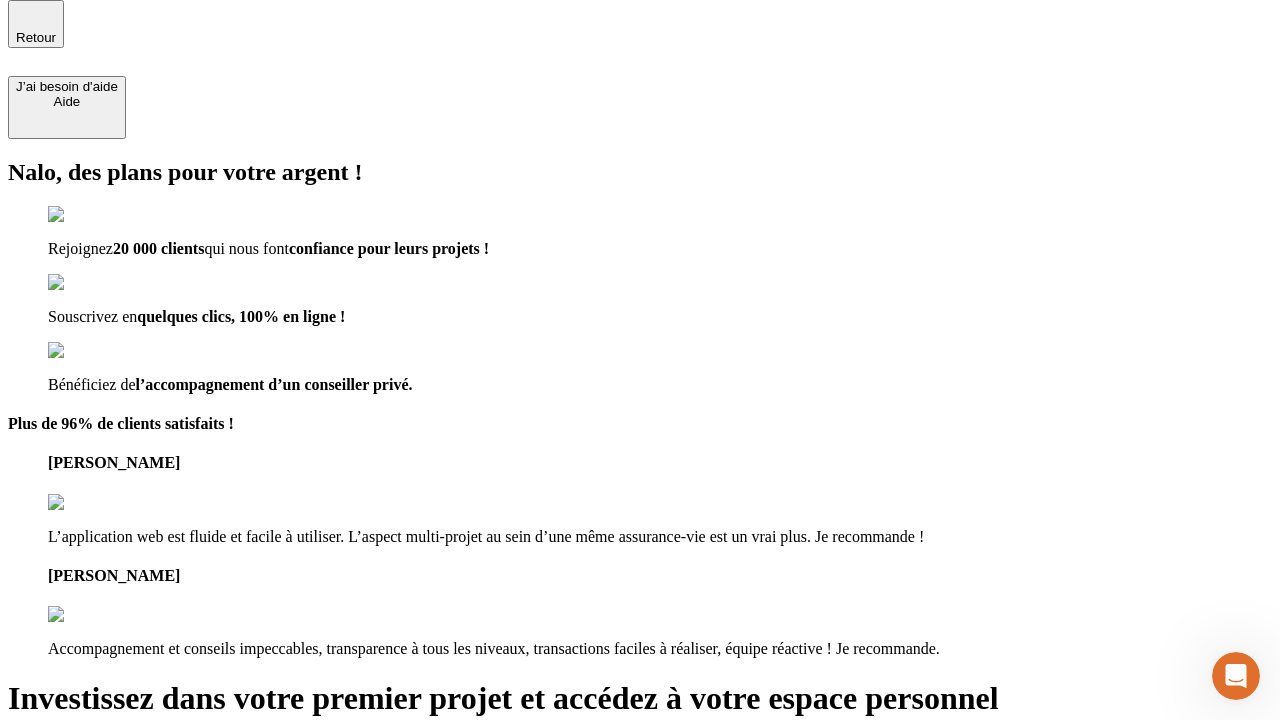 scroll, scrollTop: 6, scrollLeft: 0, axis: vertical 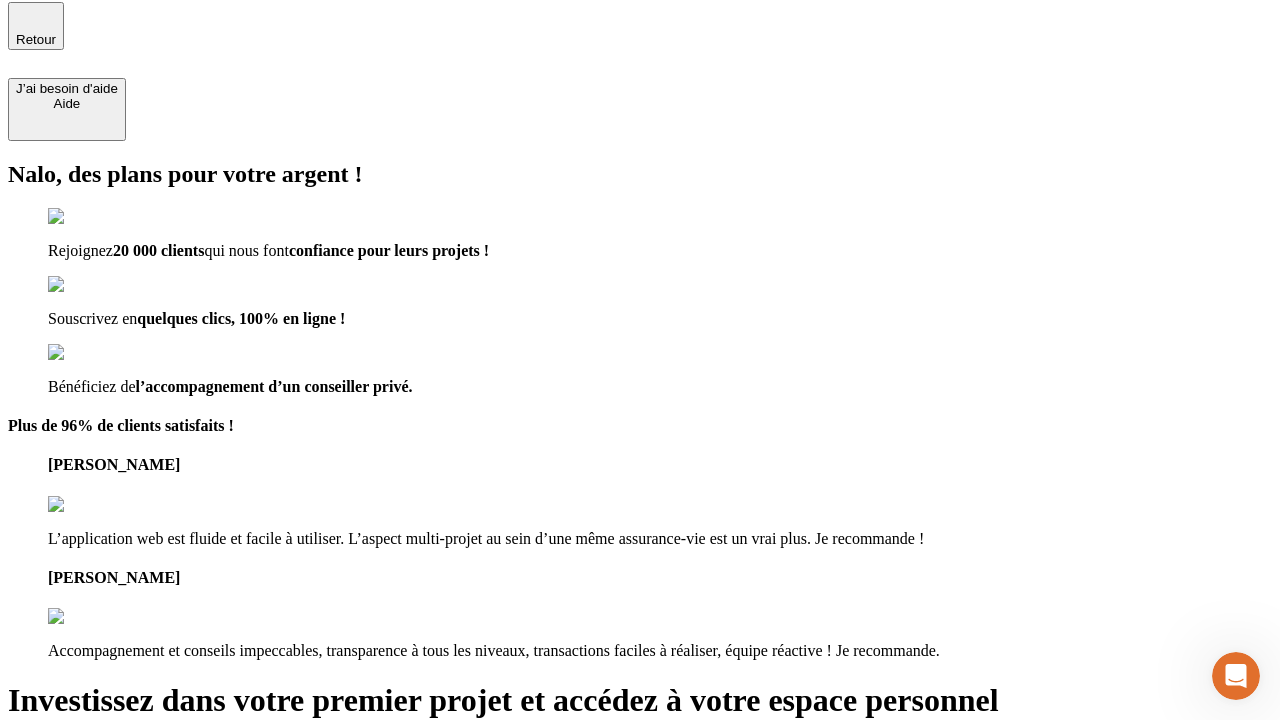 type on "[EMAIL_ADDRESS][DOMAIN_NAME]" 